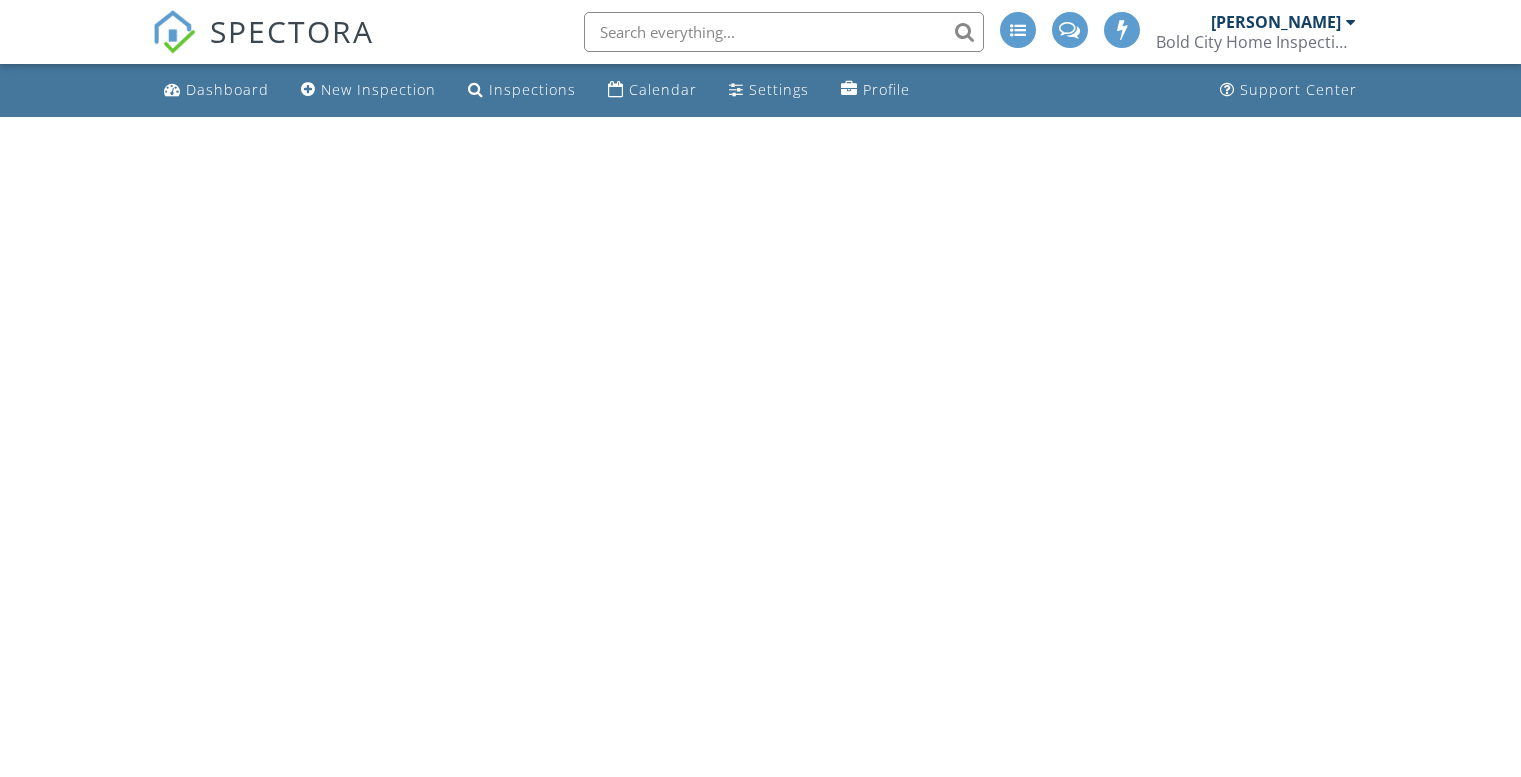 scroll, scrollTop: 0, scrollLeft: 0, axis: both 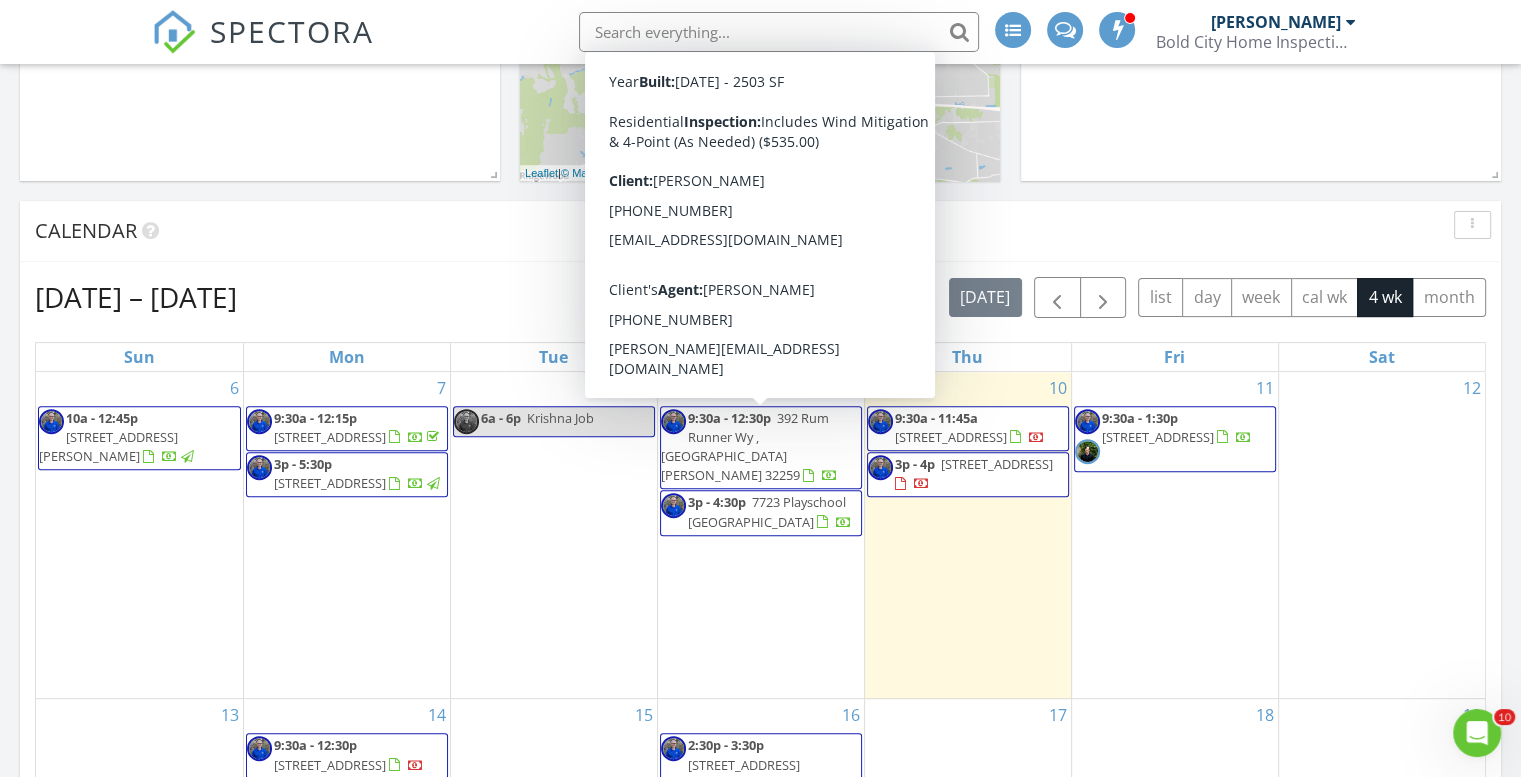 click on "9:30a - 12:30p
392 Rum Runner Wy , Saint Johns 32259" at bounding box center [761, 448] 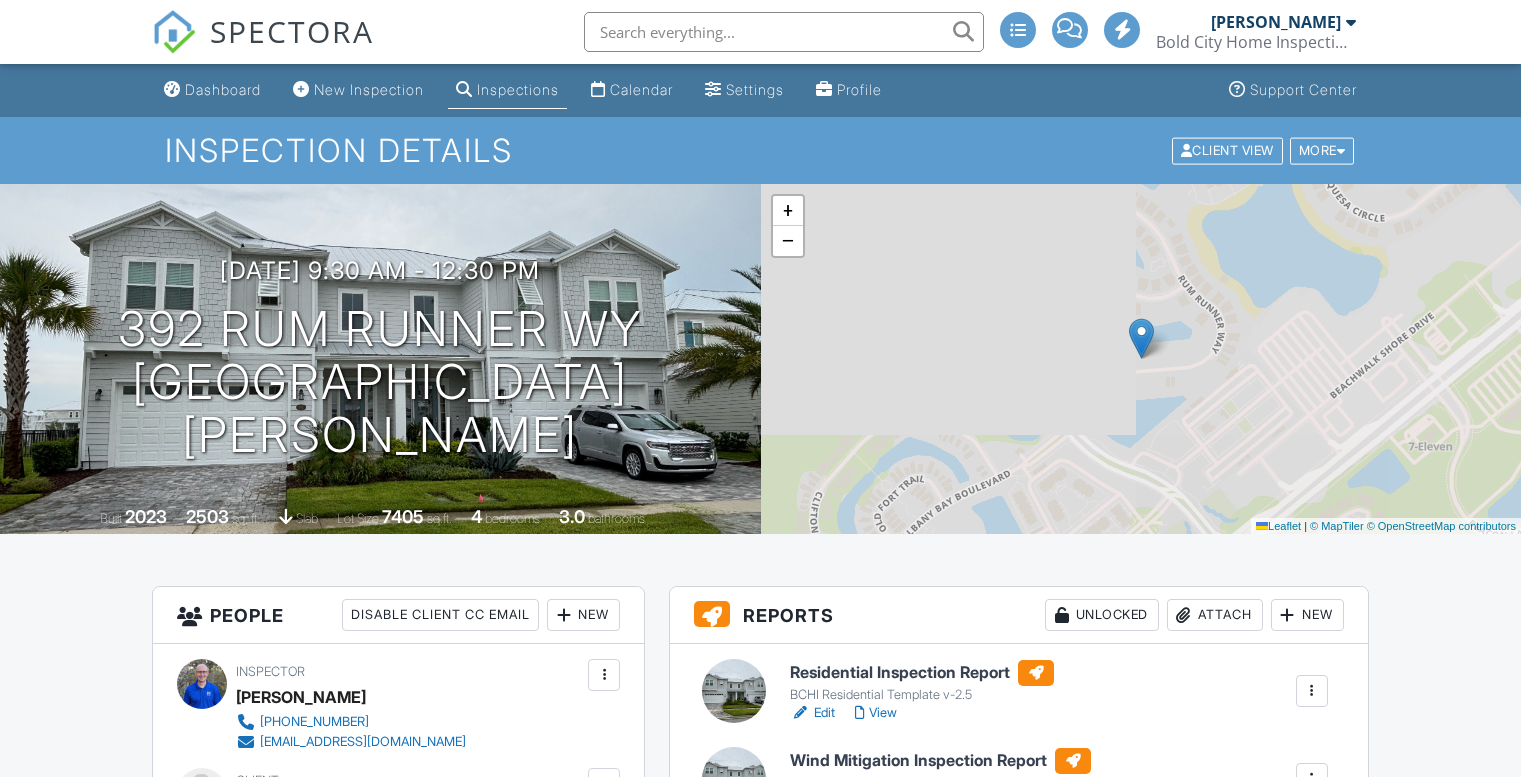 scroll, scrollTop: 300, scrollLeft: 0, axis: vertical 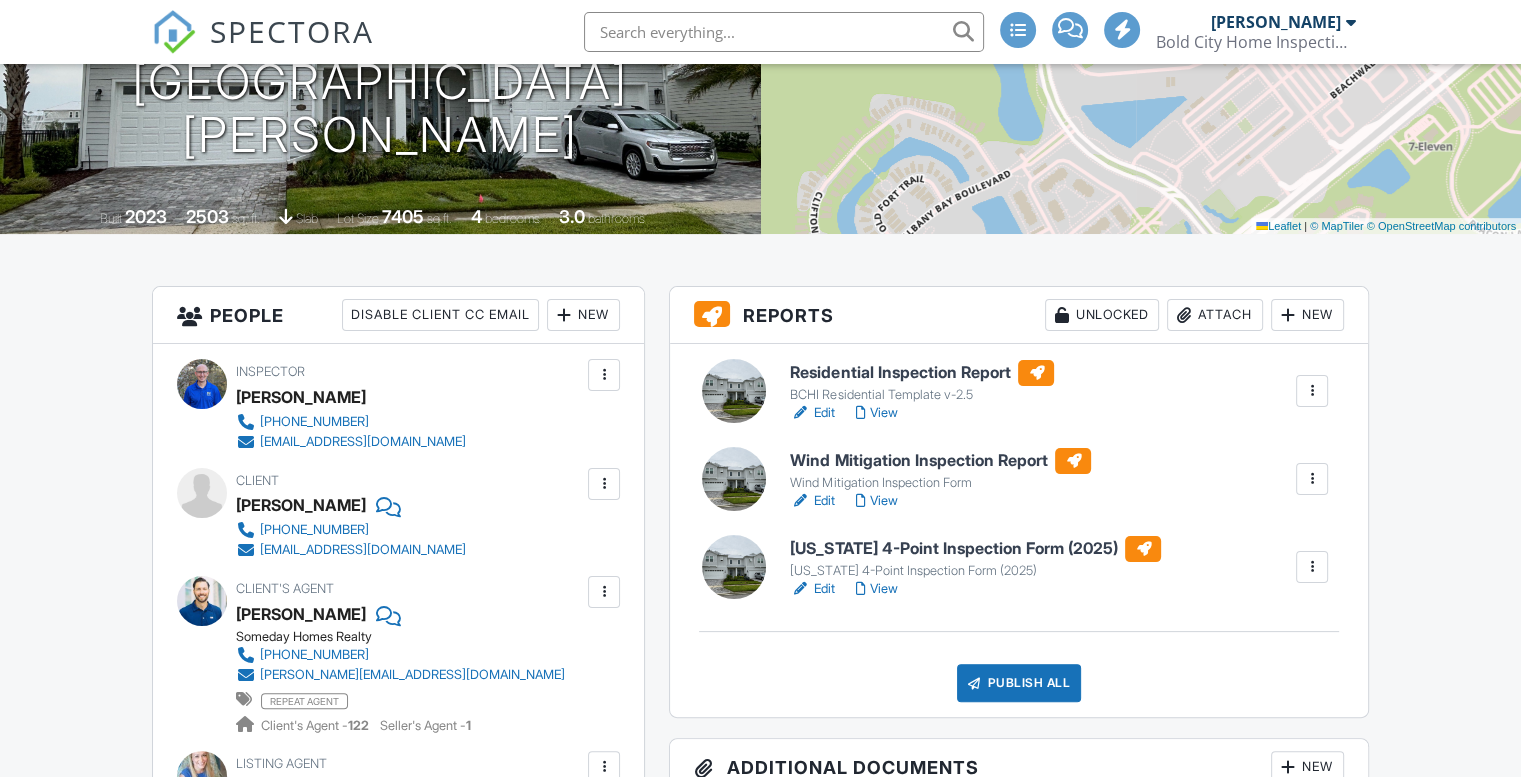 click on "Edit" at bounding box center [812, 501] 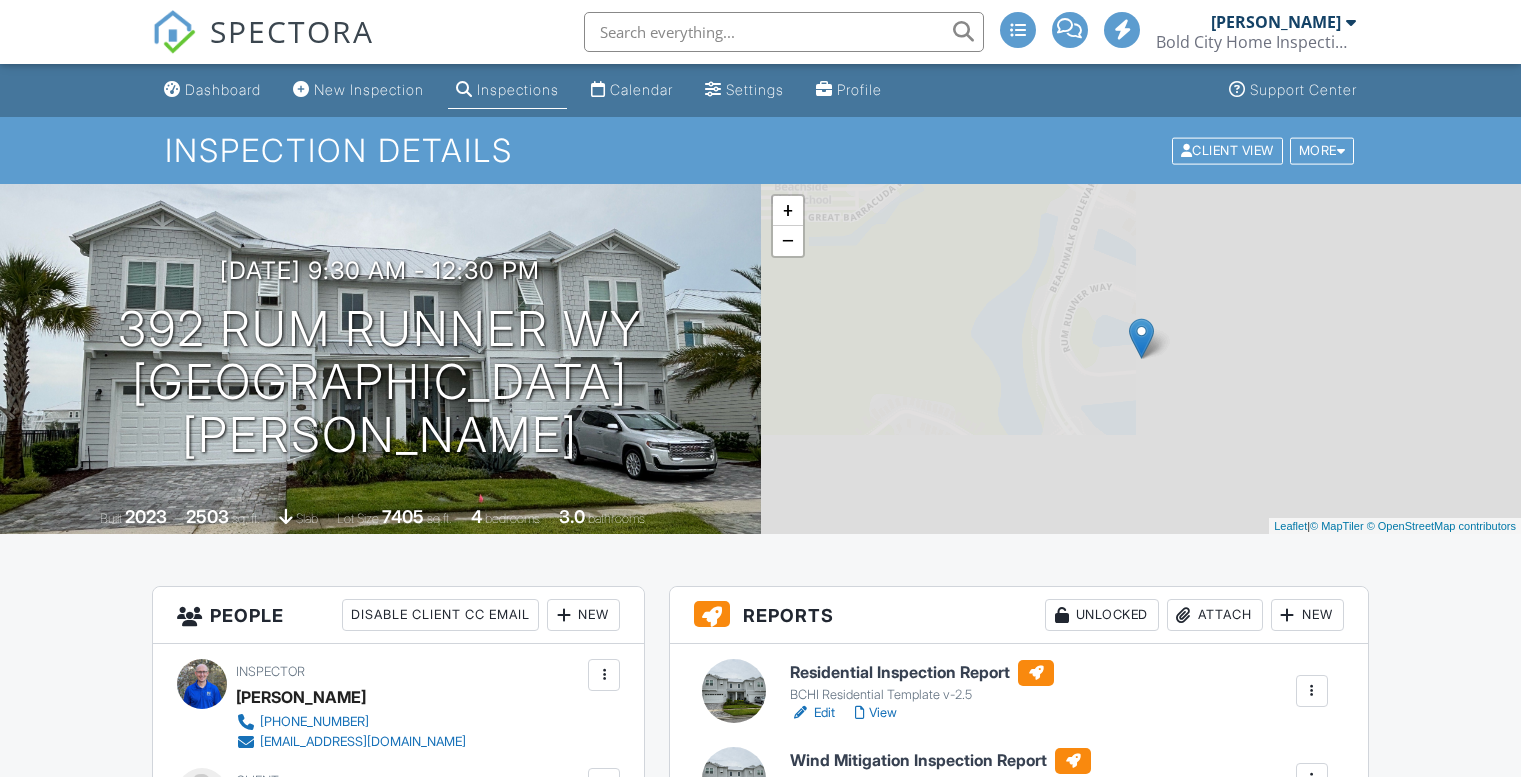 scroll, scrollTop: 300, scrollLeft: 0, axis: vertical 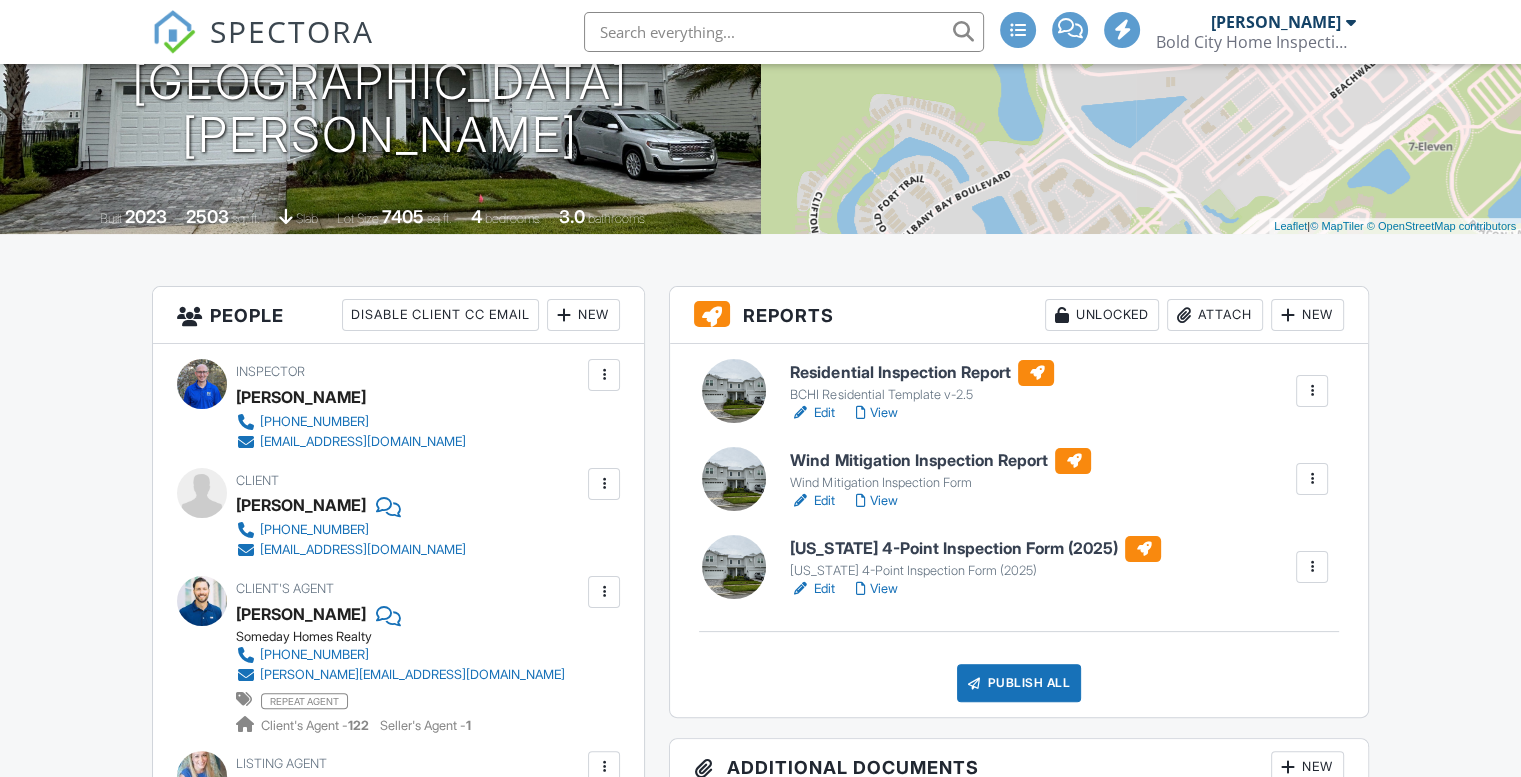 click on "View" at bounding box center (876, 501) 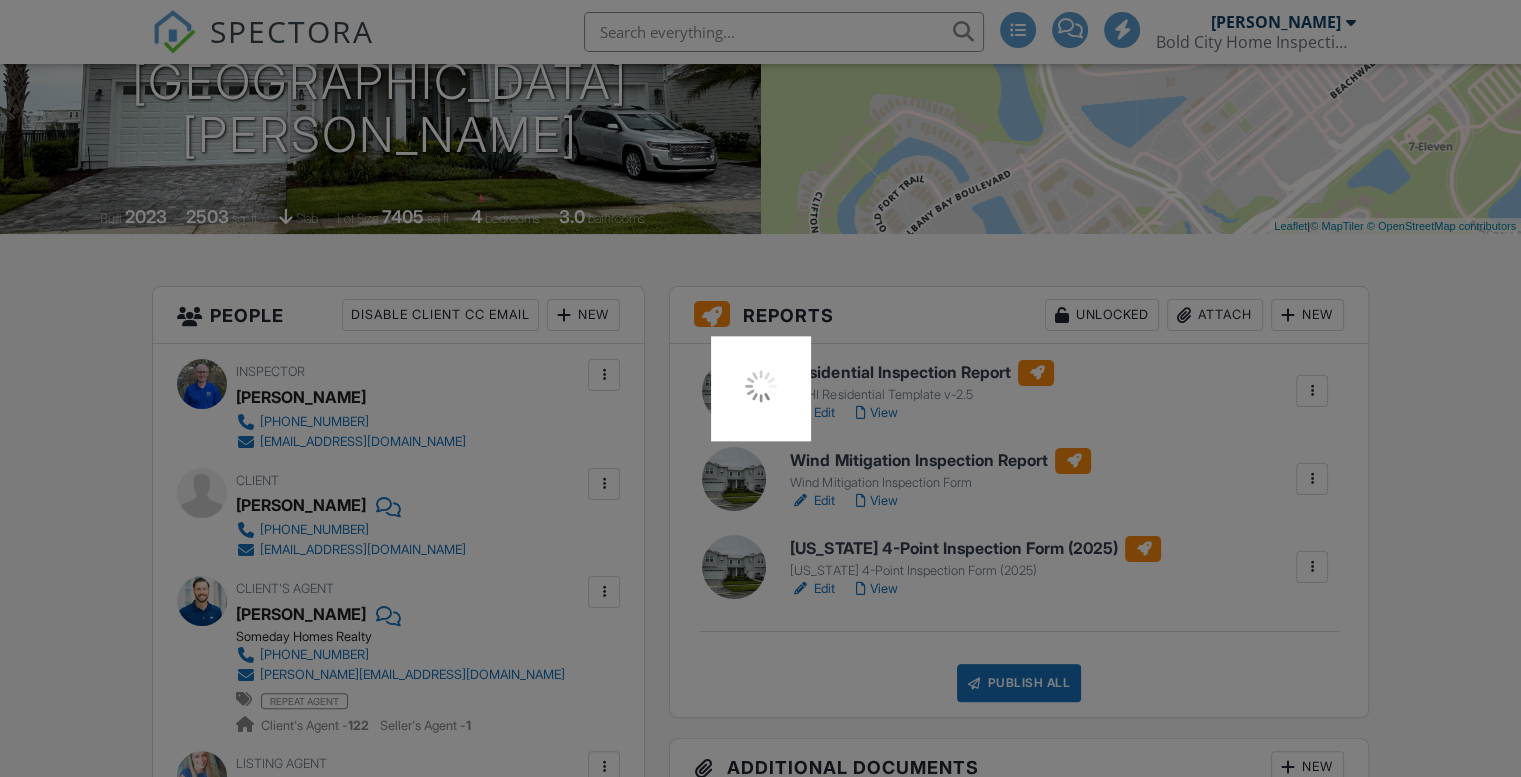 drag, startPoint x: 886, startPoint y: 503, endPoint x: 1415, endPoint y: 561, distance: 532.1701 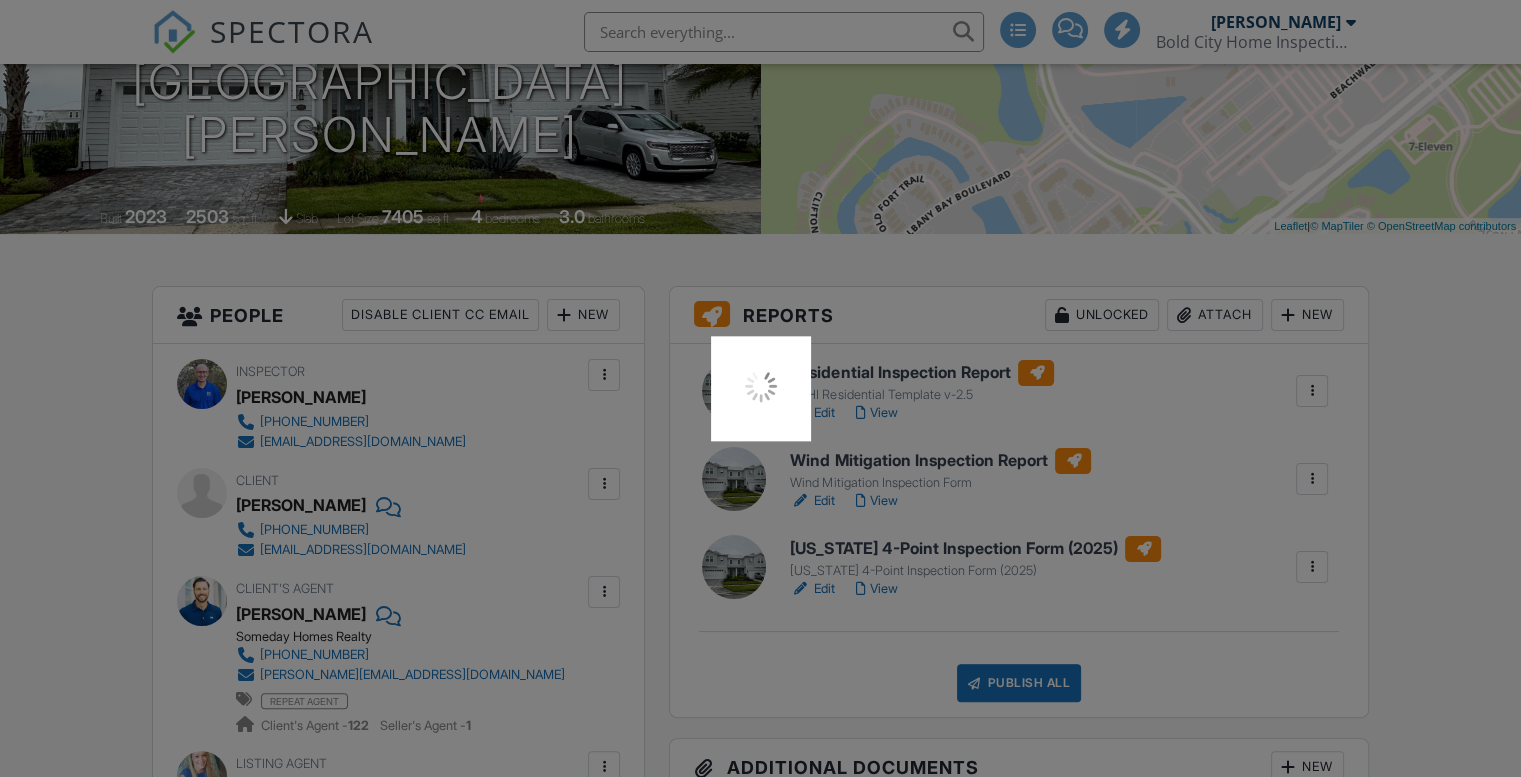 click at bounding box center [760, 388] 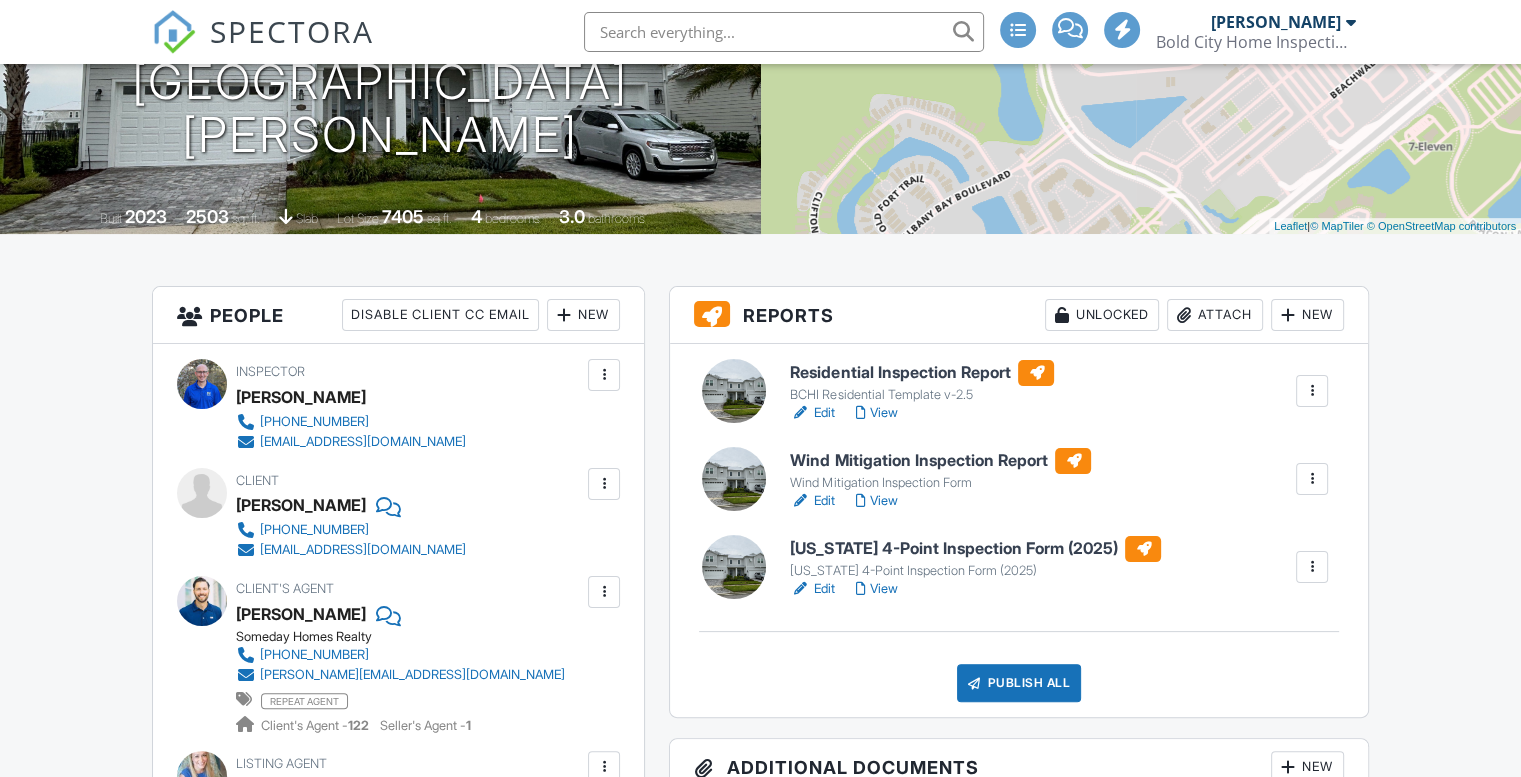 click on "Edit" at bounding box center [812, 589] 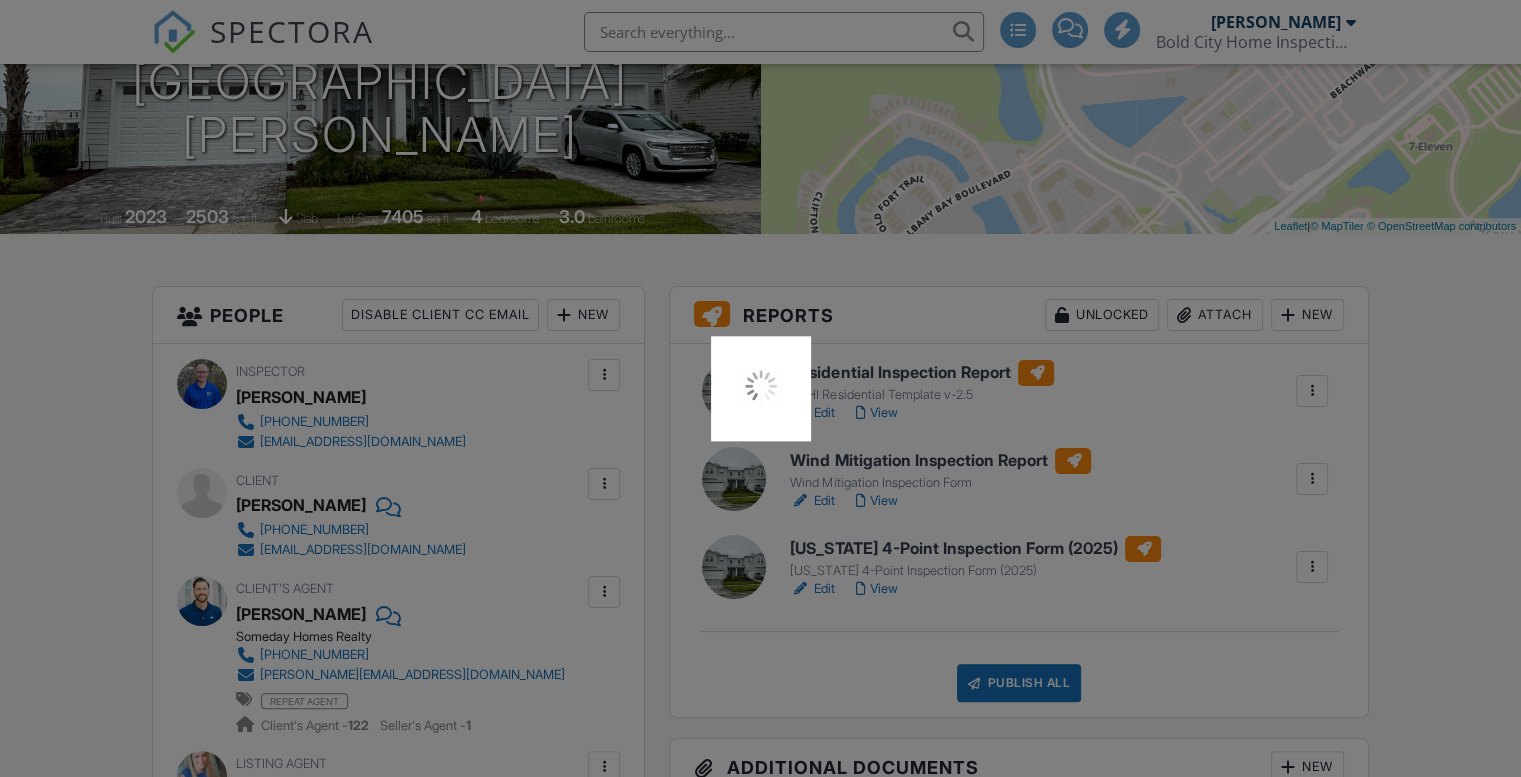 scroll, scrollTop: 0, scrollLeft: 0, axis: both 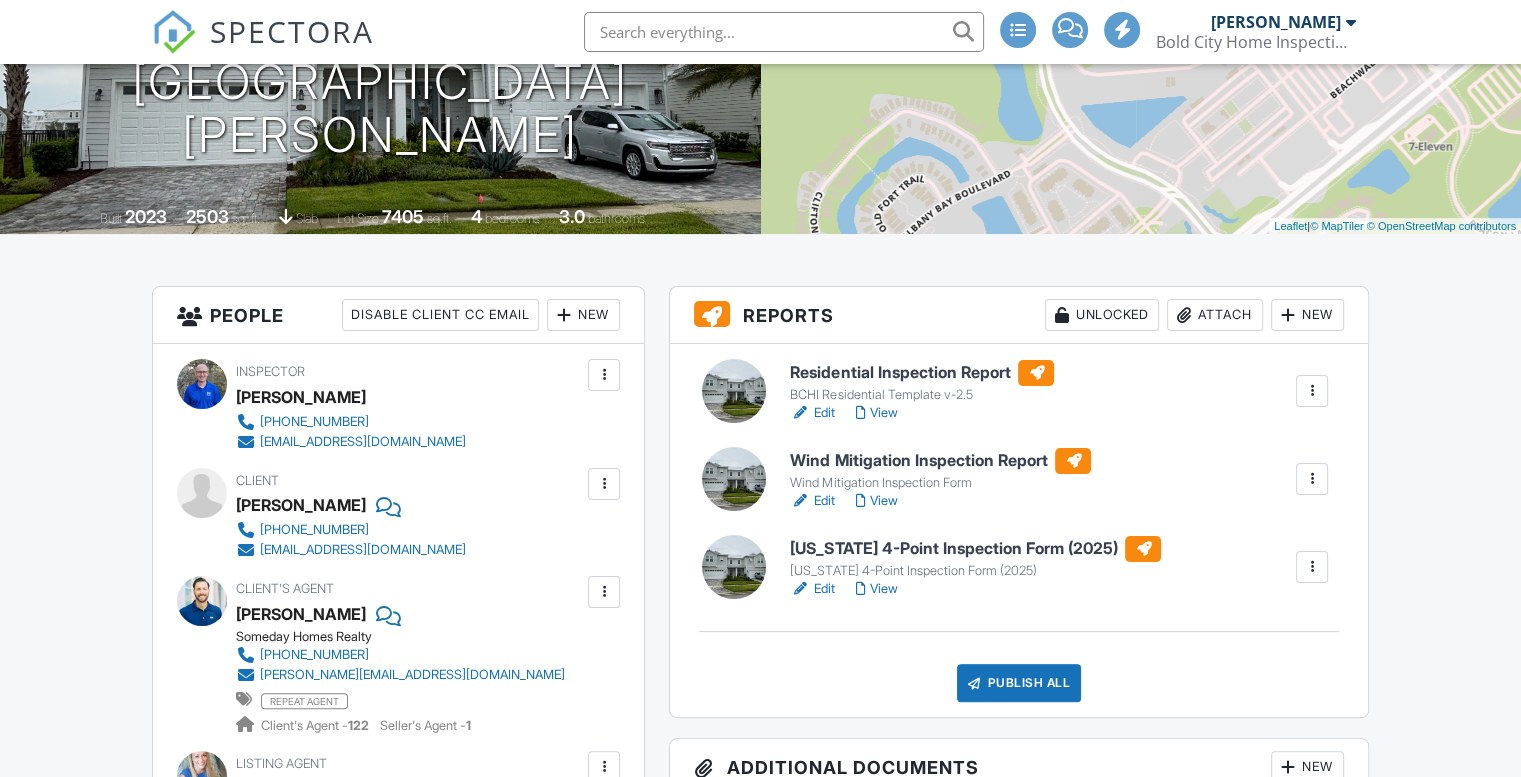 click on "Edit" at bounding box center [812, 589] 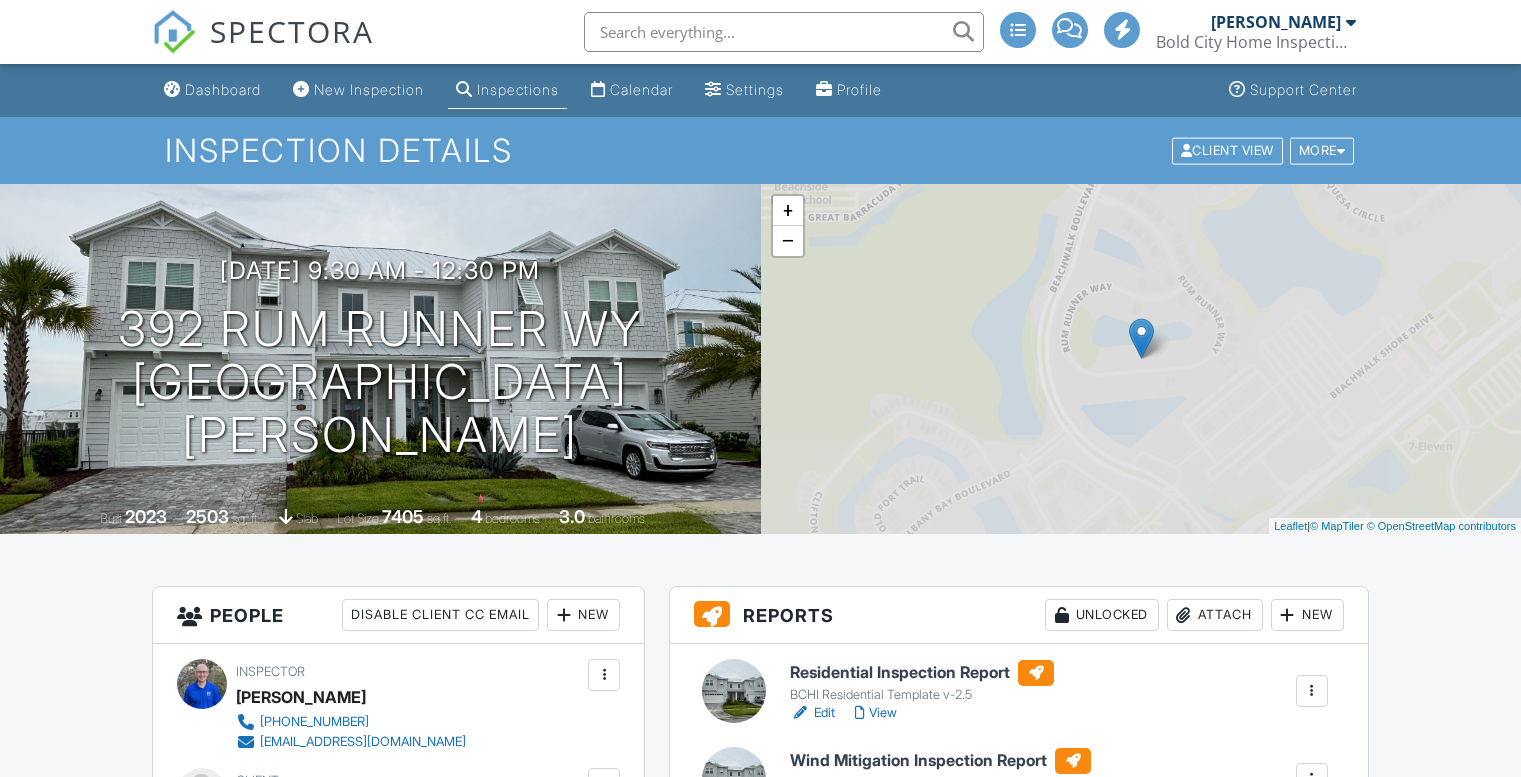 scroll, scrollTop: 300, scrollLeft: 0, axis: vertical 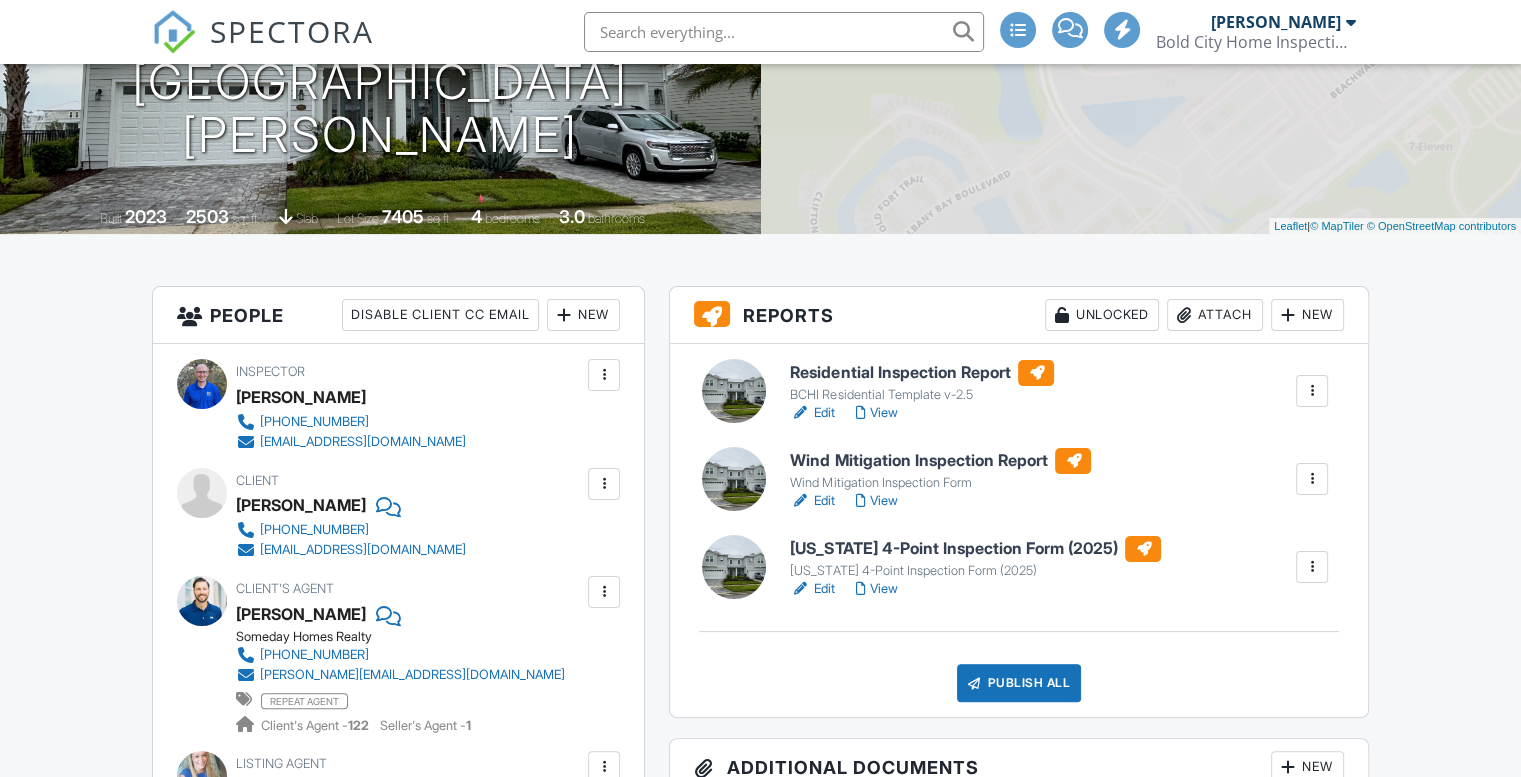 click on "View" at bounding box center (876, 589) 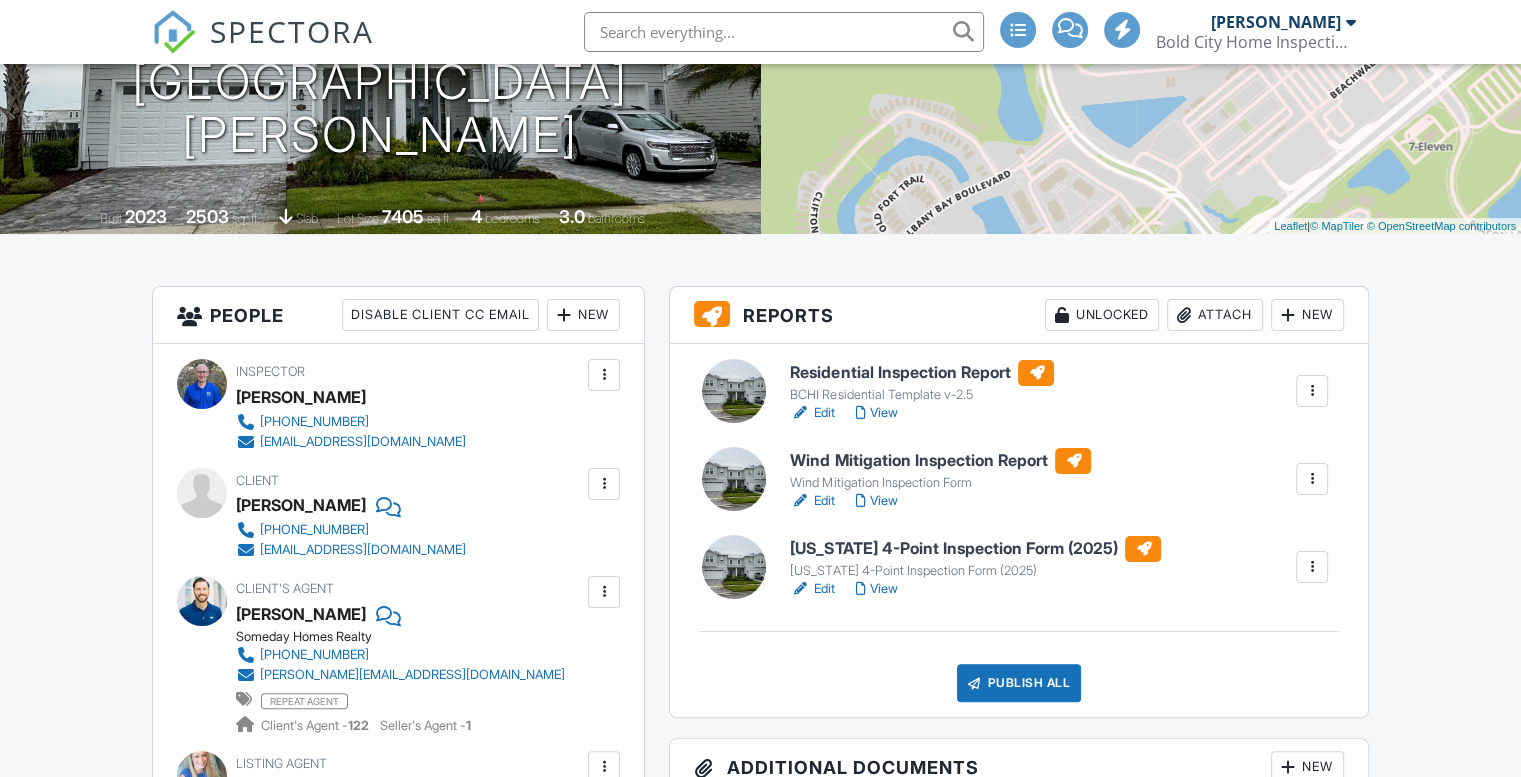 scroll, scrollTop: 300, scrollLeft: 0, axis: vertical 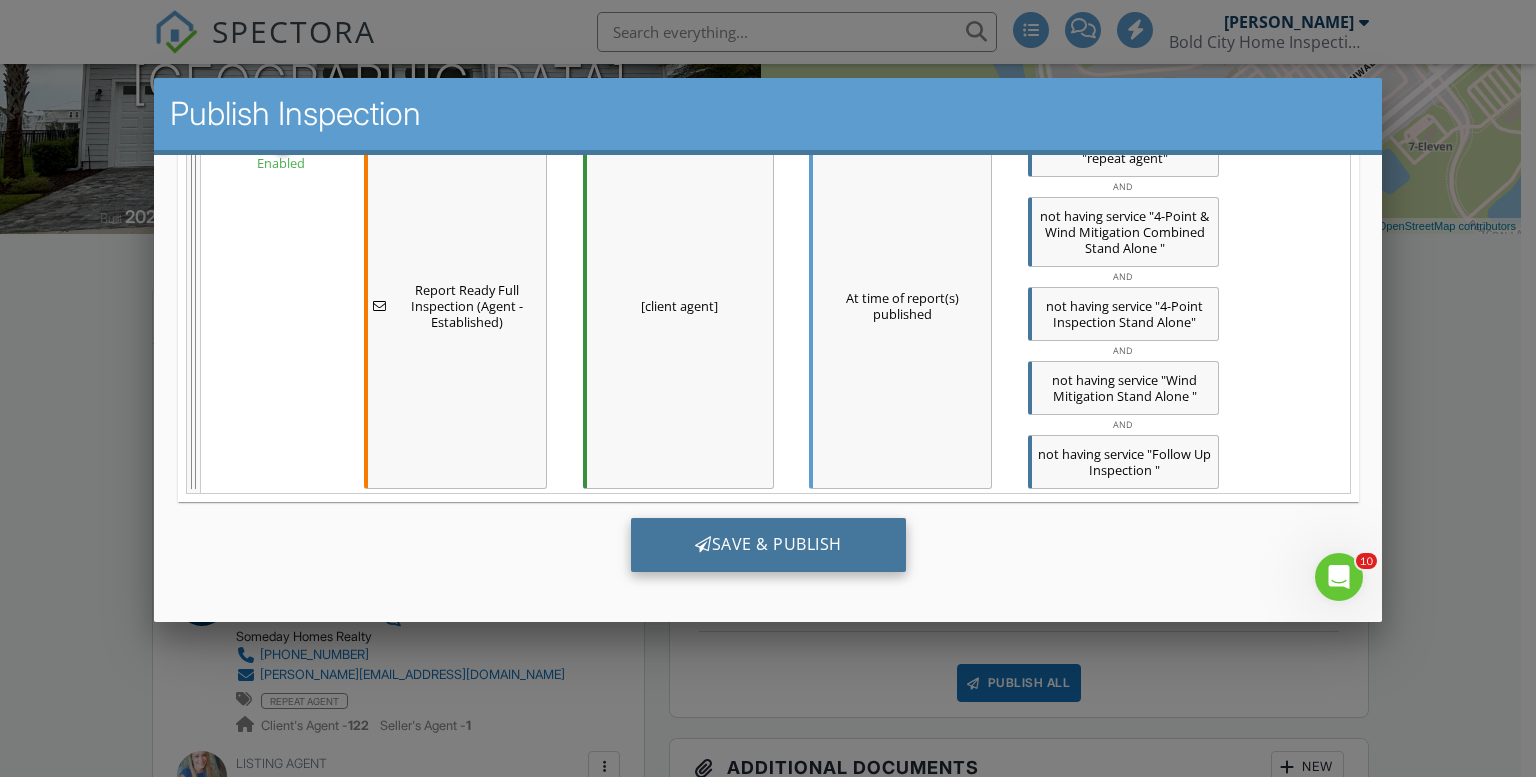 click on "Save & Publish" at bounding box center (767, 544) 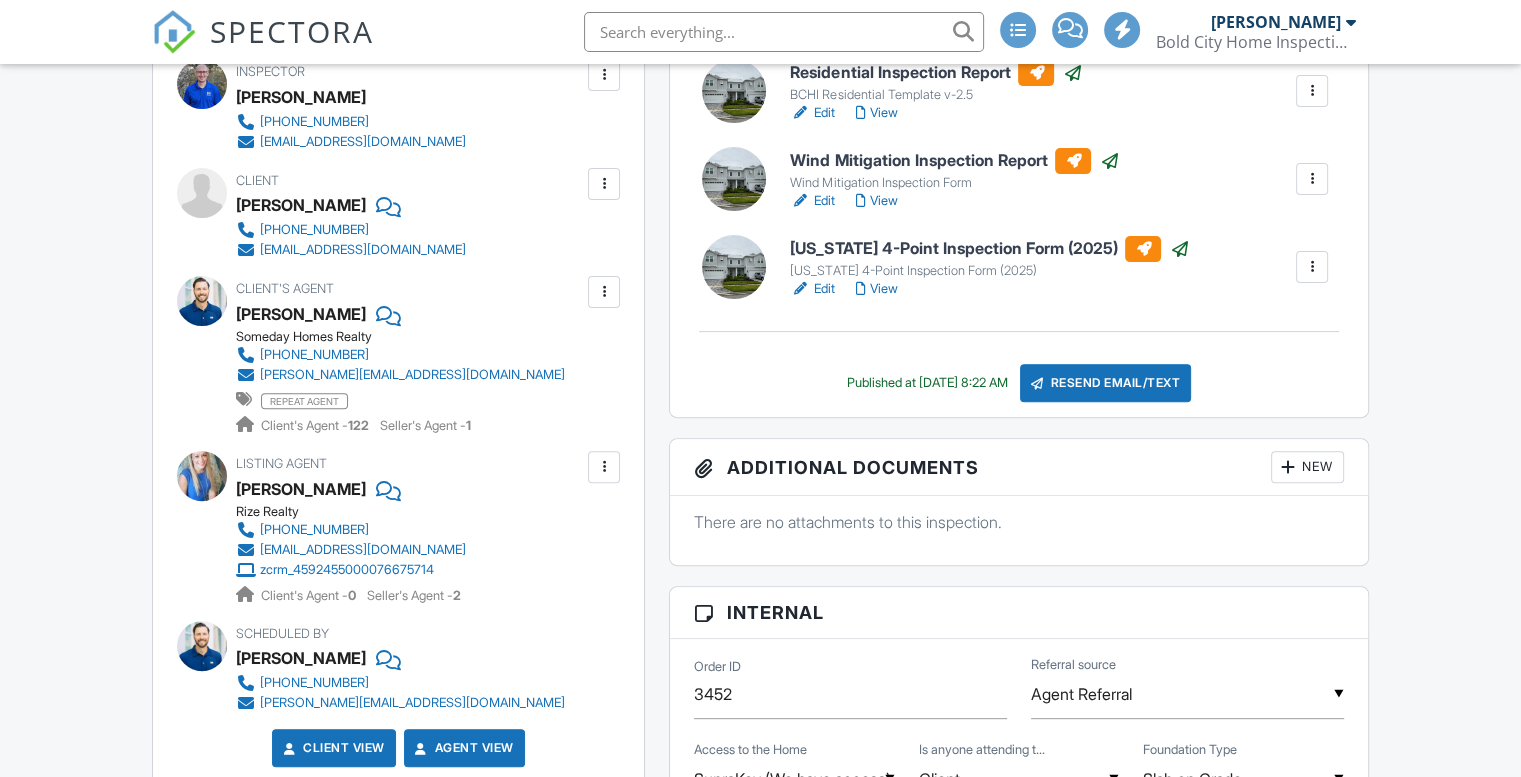 scroll, scrollTop: 600, scrollLeft: 0, axis: vertical 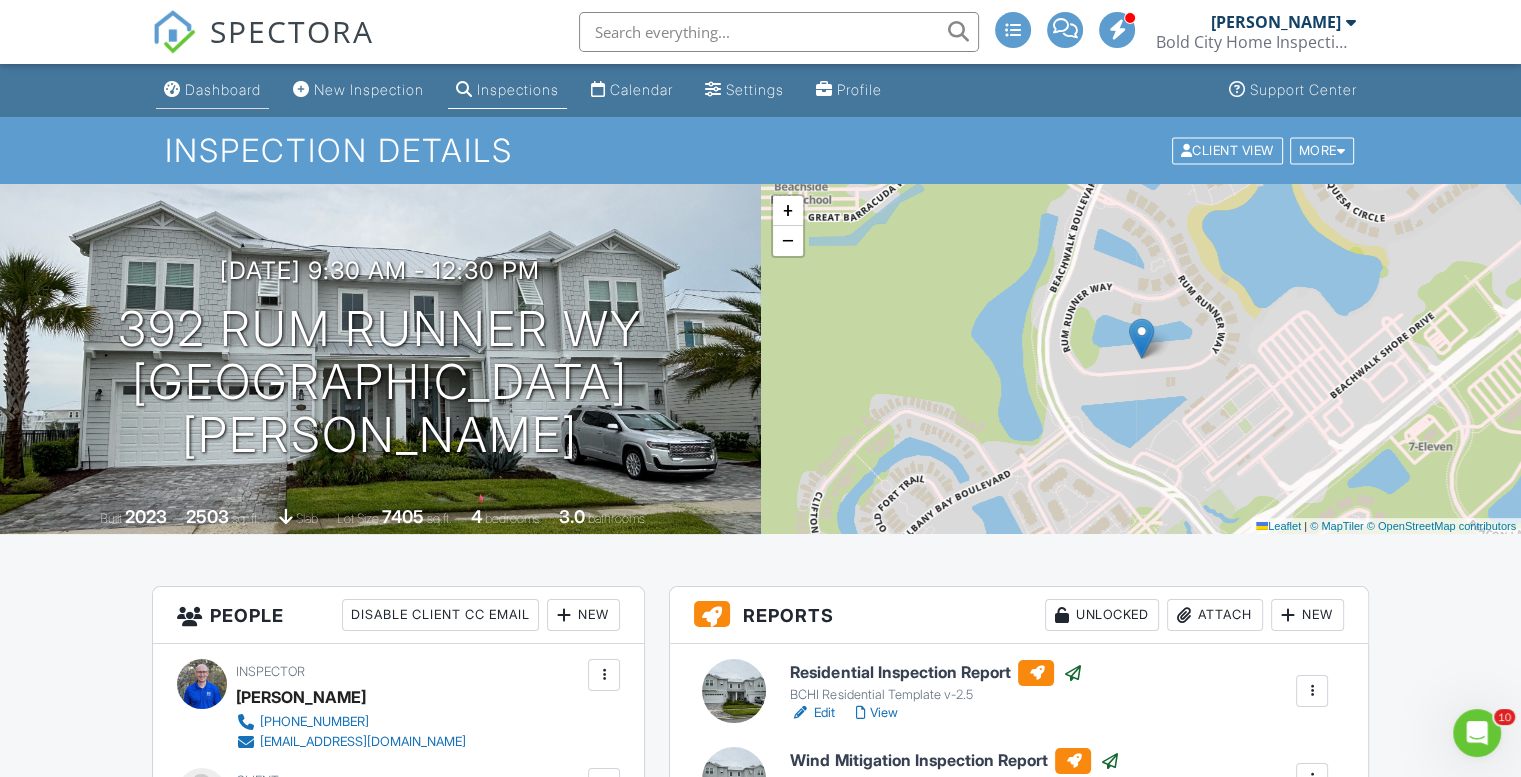 click on "Dashboard" at bounding box center (223, 89) 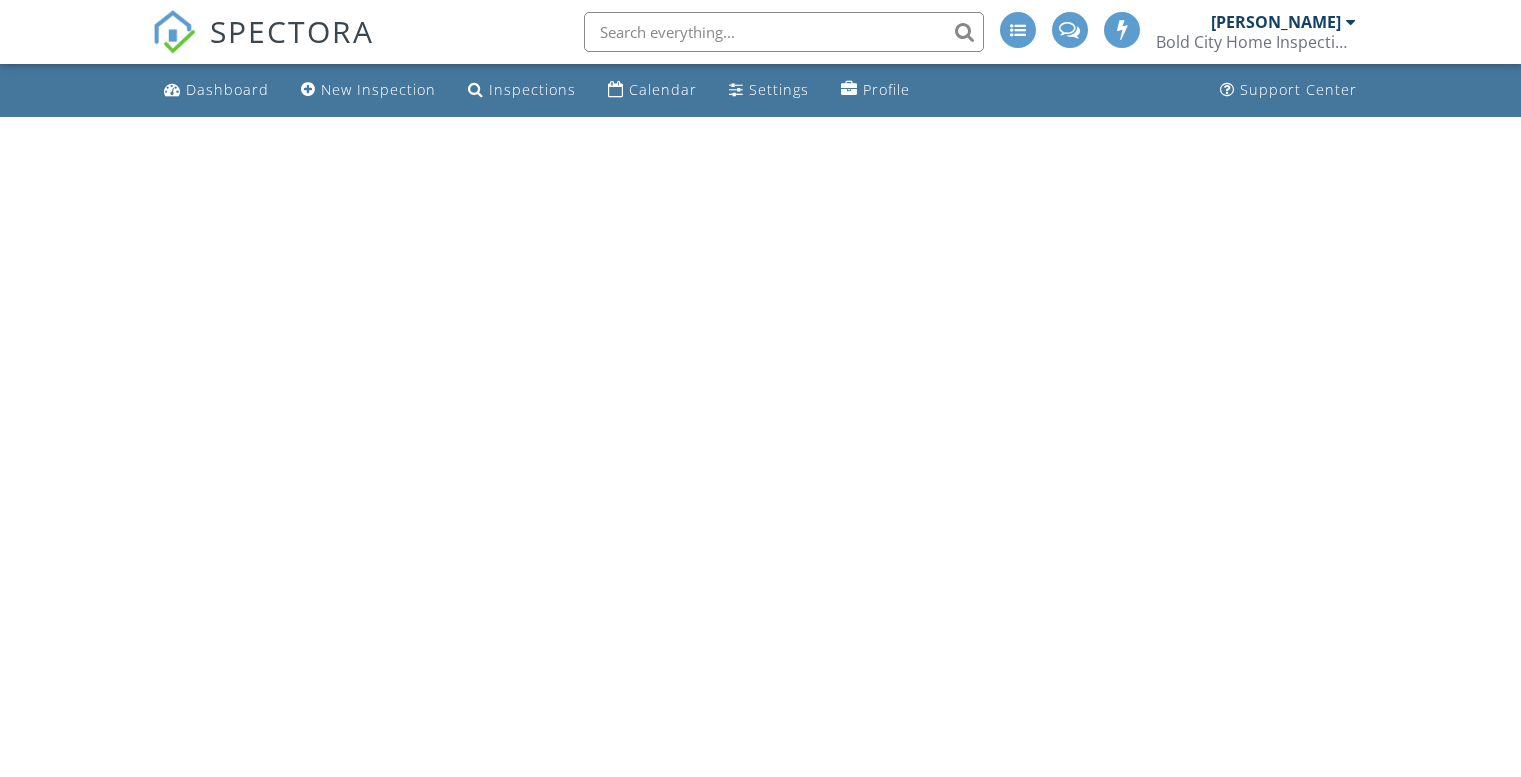 scroll, scrollTop: 0, scrollLeft: 0, axis: both 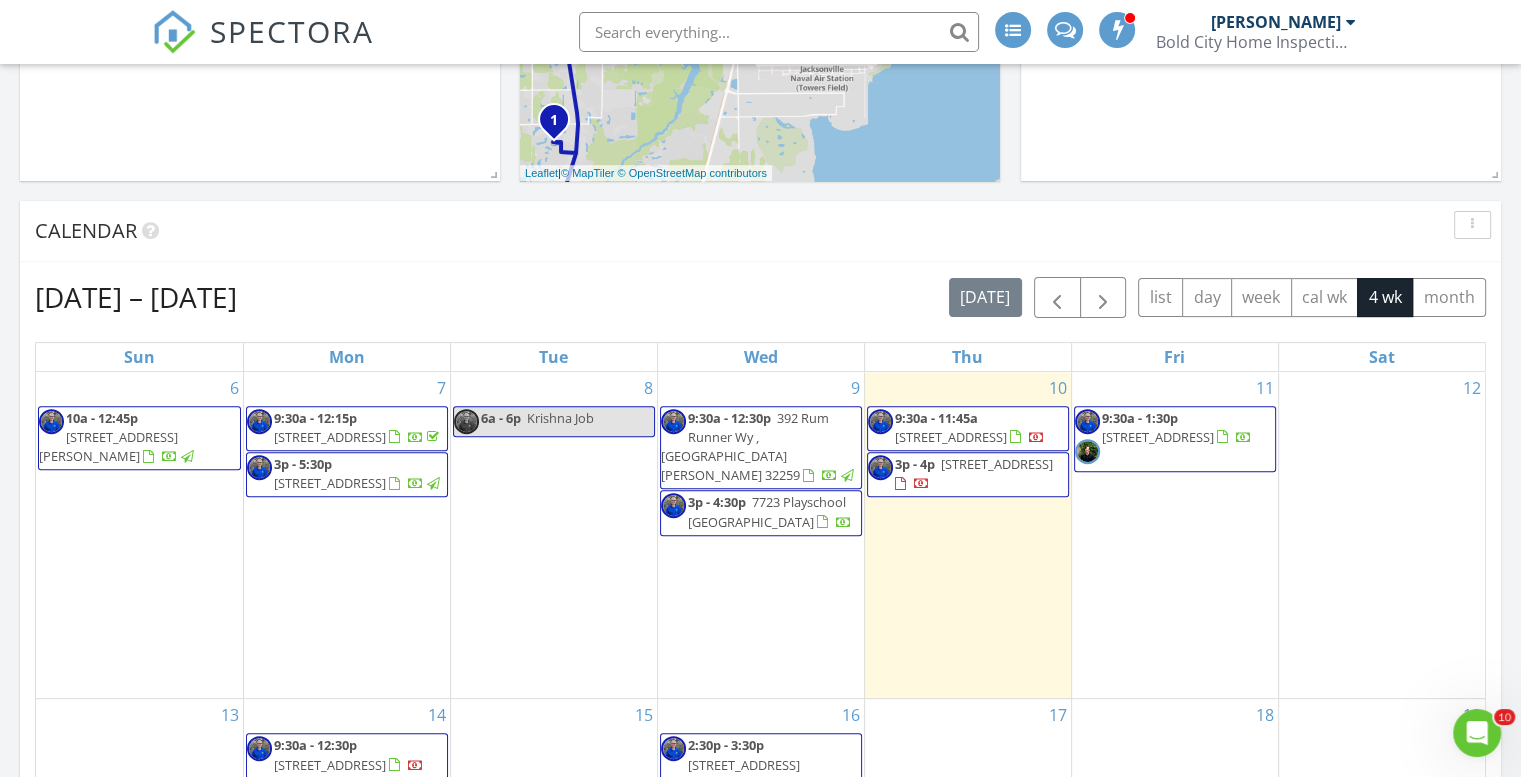 click on "7723 Playschool [GEOGRAPHIC_DATA]" at bounding box center (767, 511) 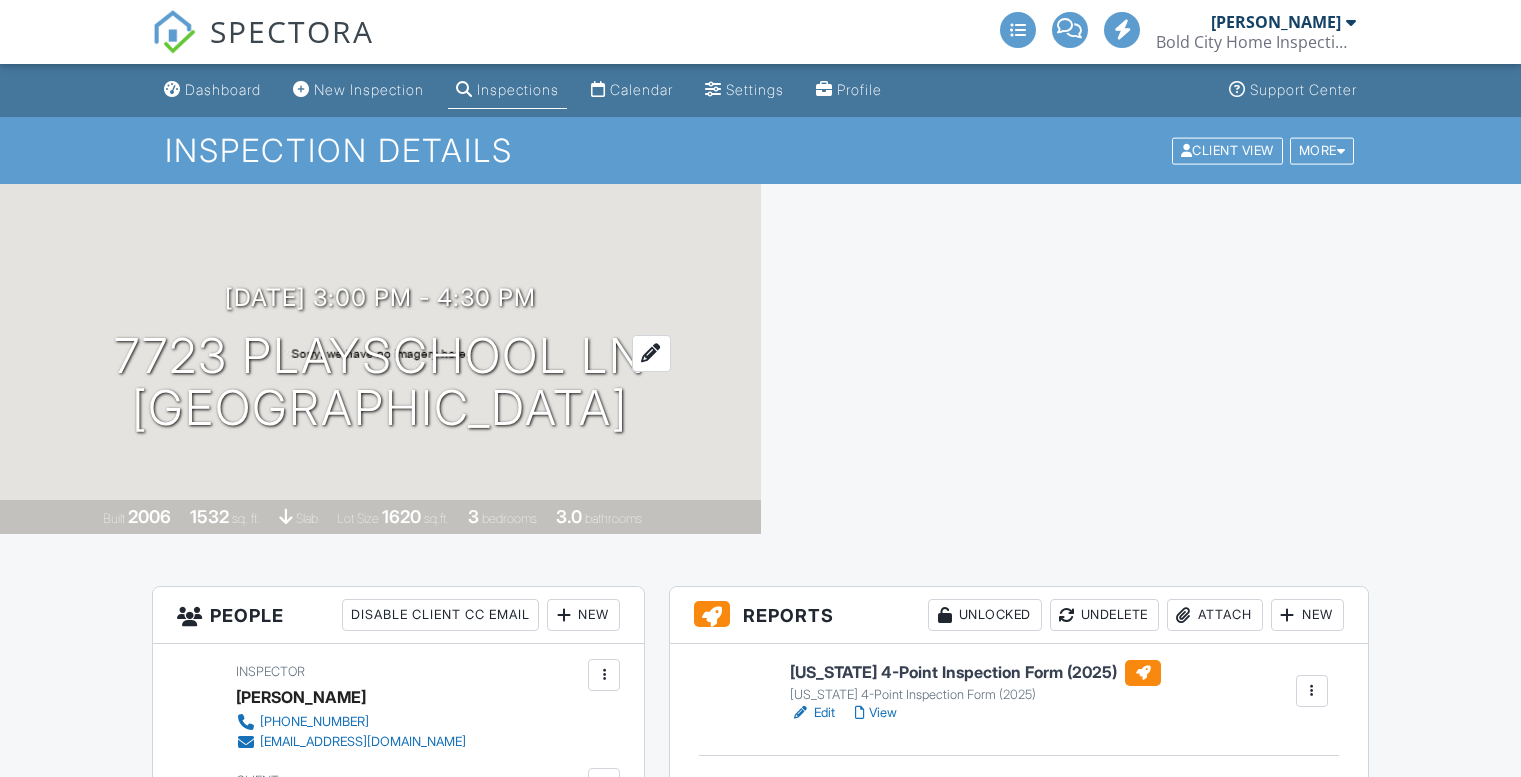 scroll, scrollTop: 0, scrollLeft: 0, axis: both 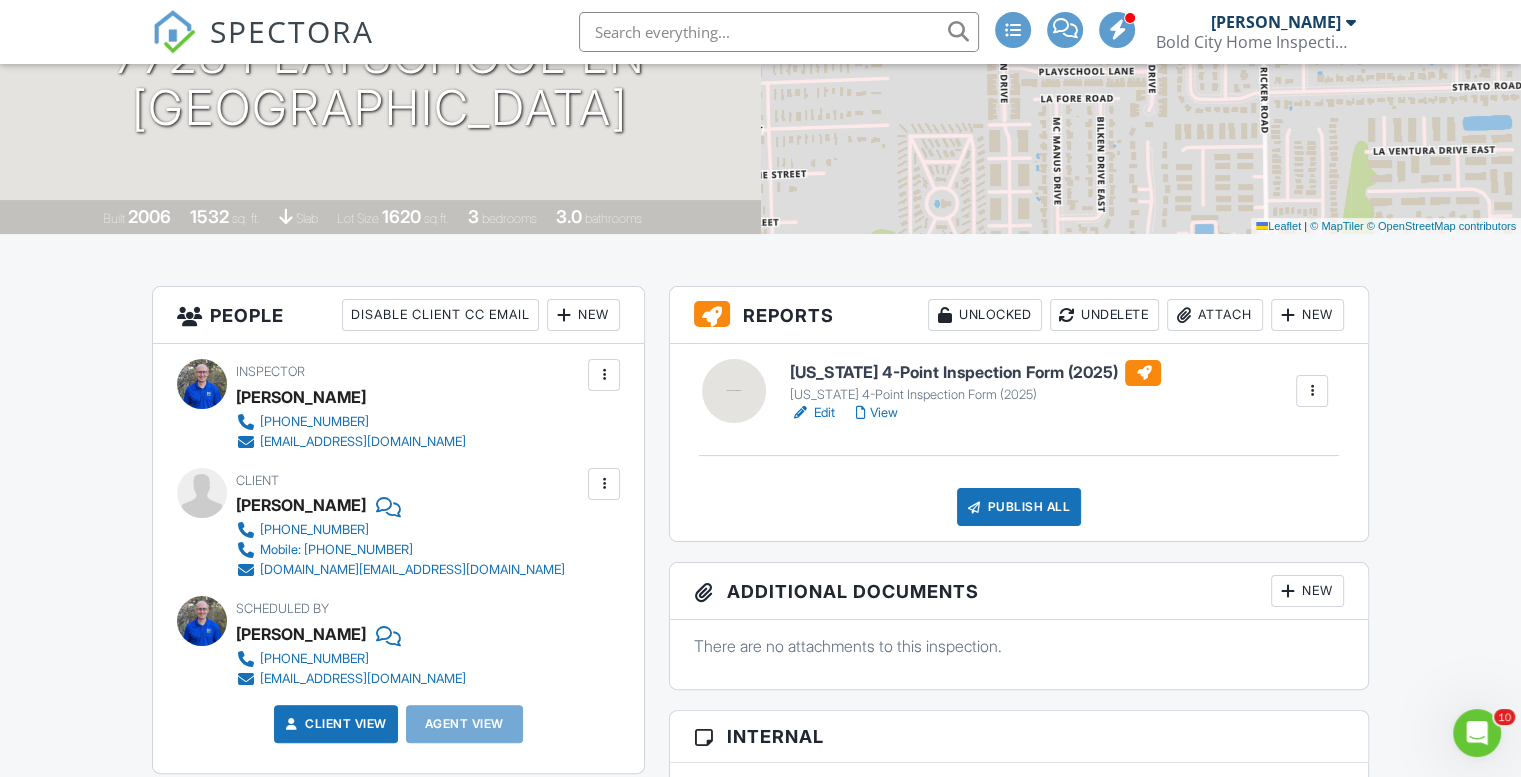 click on "Edit" at bounding box center [812, 413] 